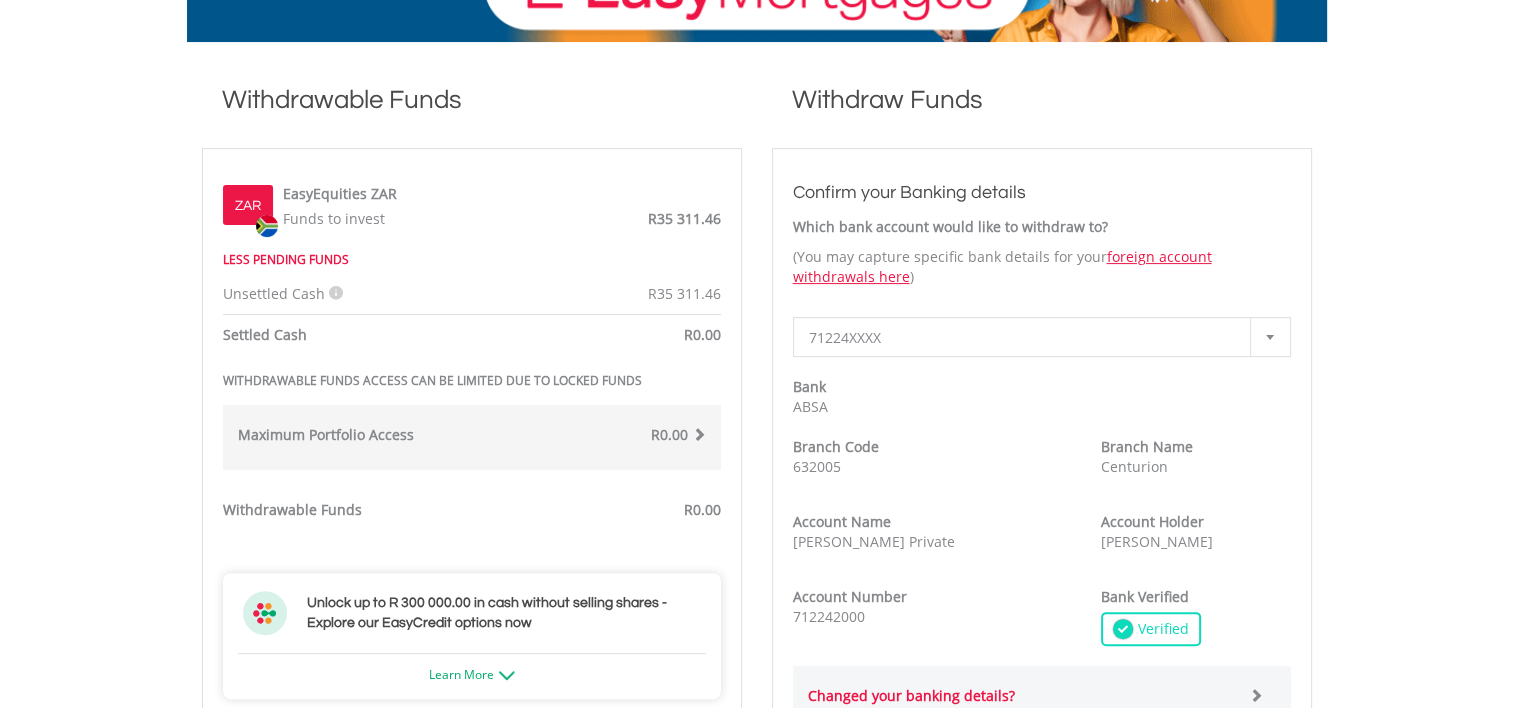 scroll, scrollTop: 400, scrollLeft: 0, axis: vertical 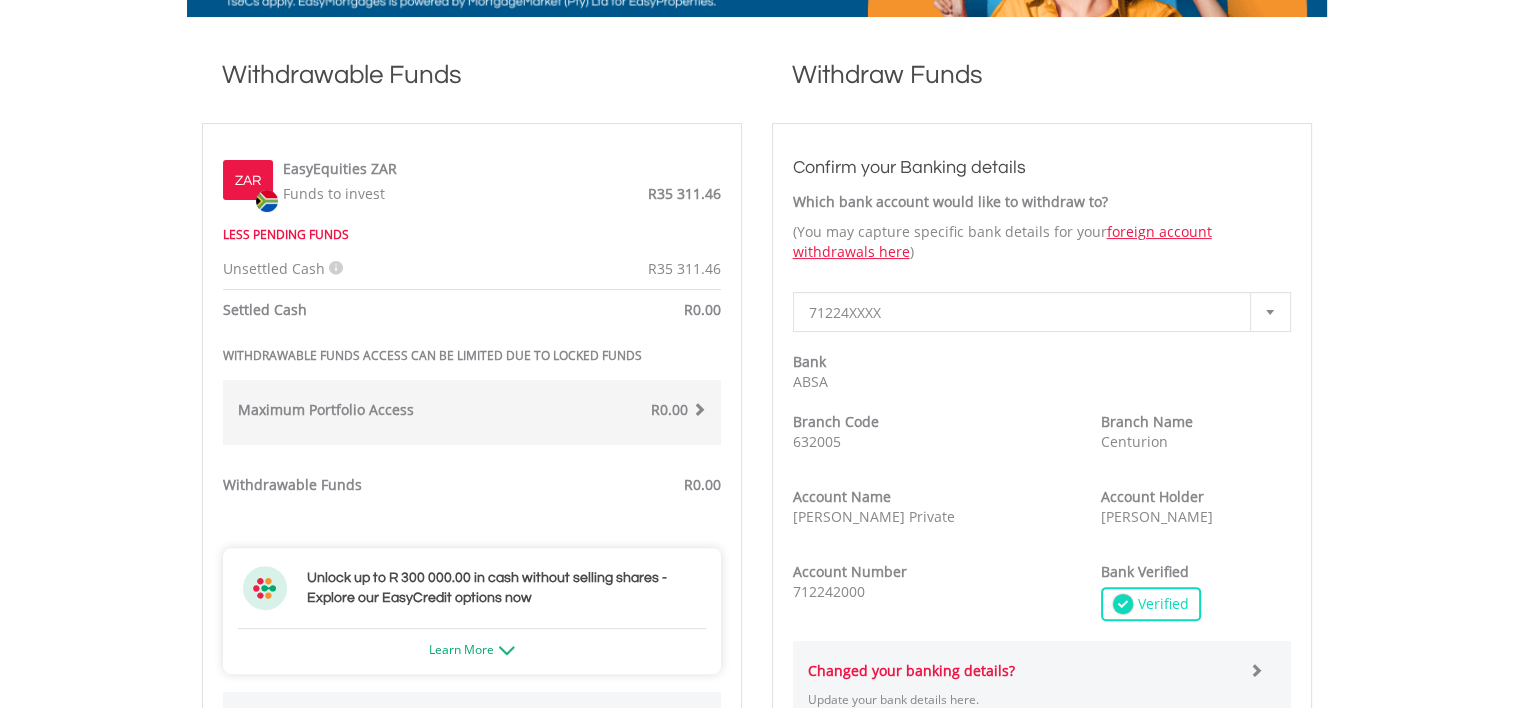 click at bounding box center (336, 268) 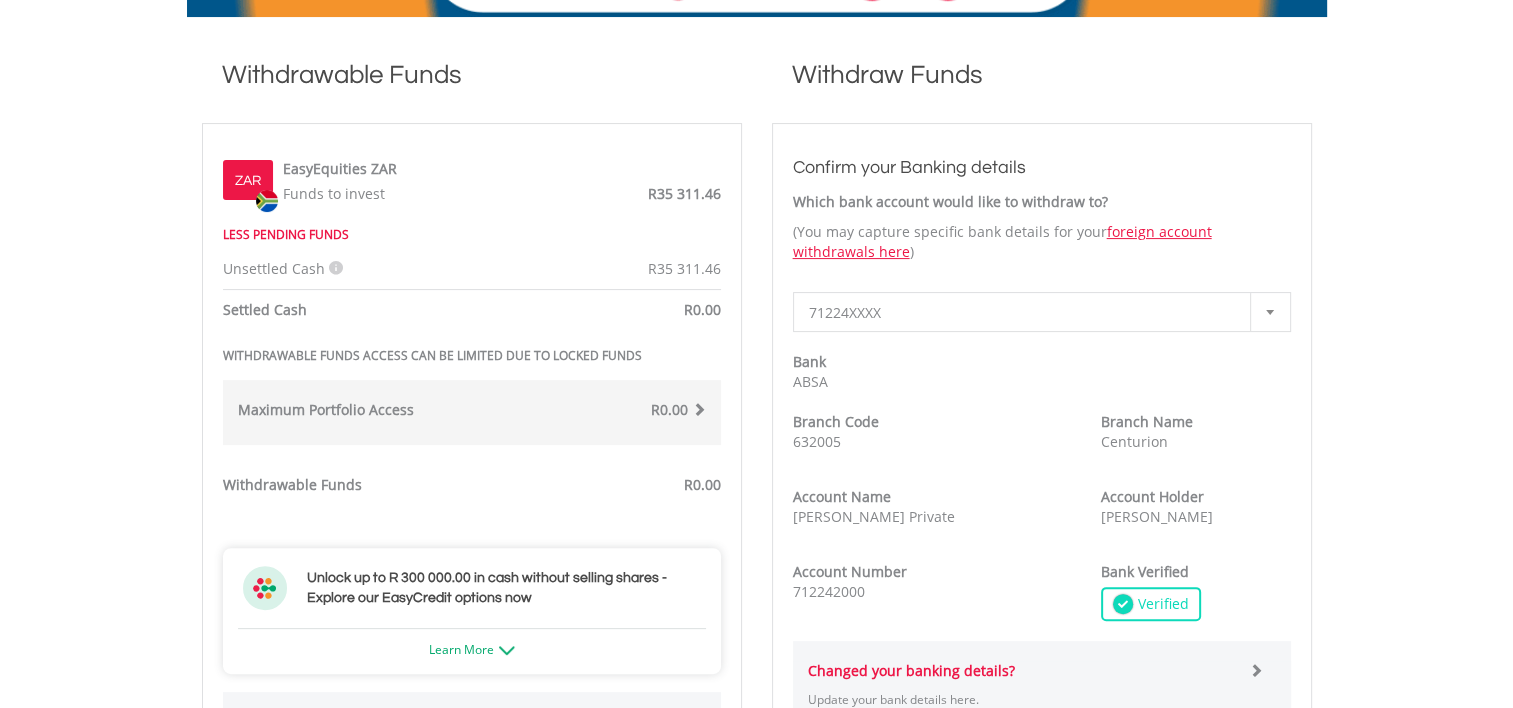 click on "LESS PENDING FUNDS" at bounding box center [457, 234] 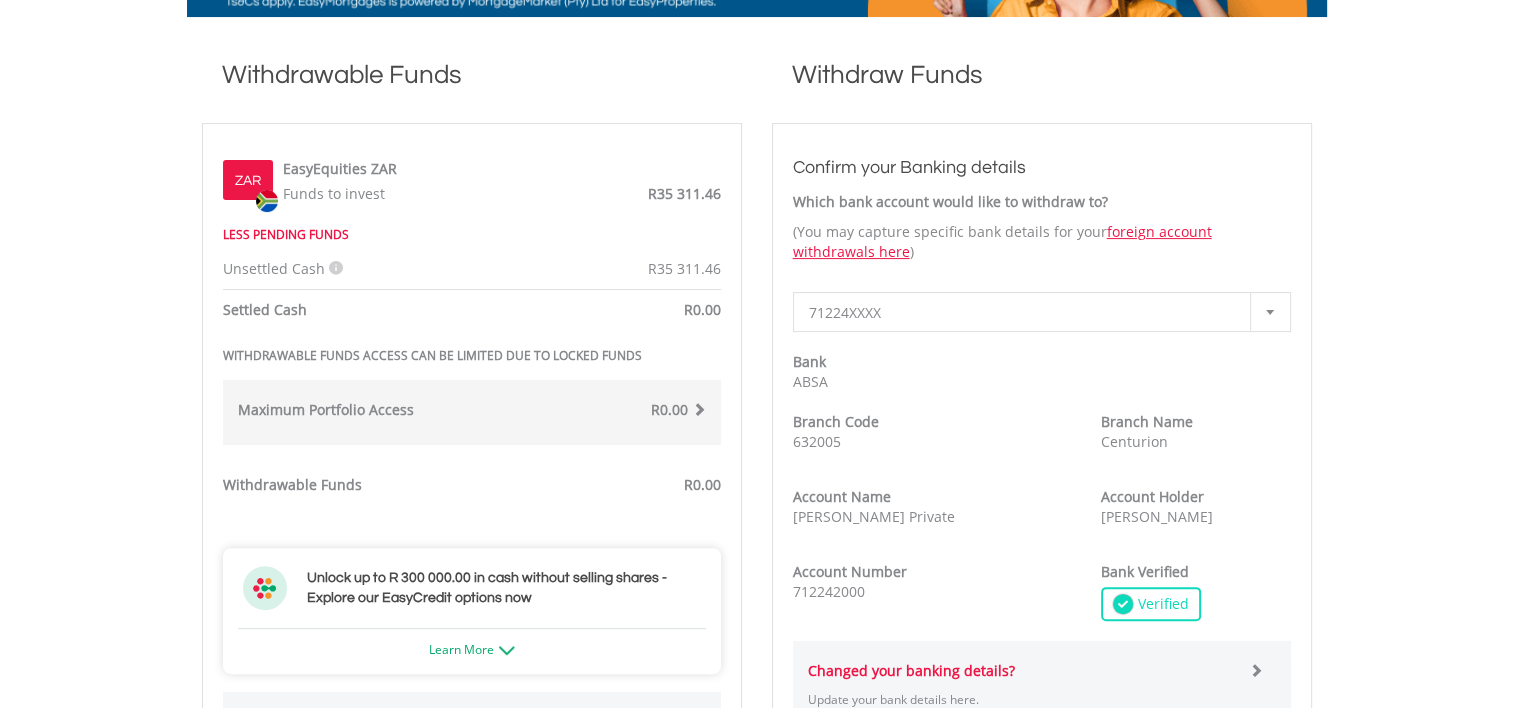 scroll, scrollTop: 0, scrollLeft: 0, axis: both 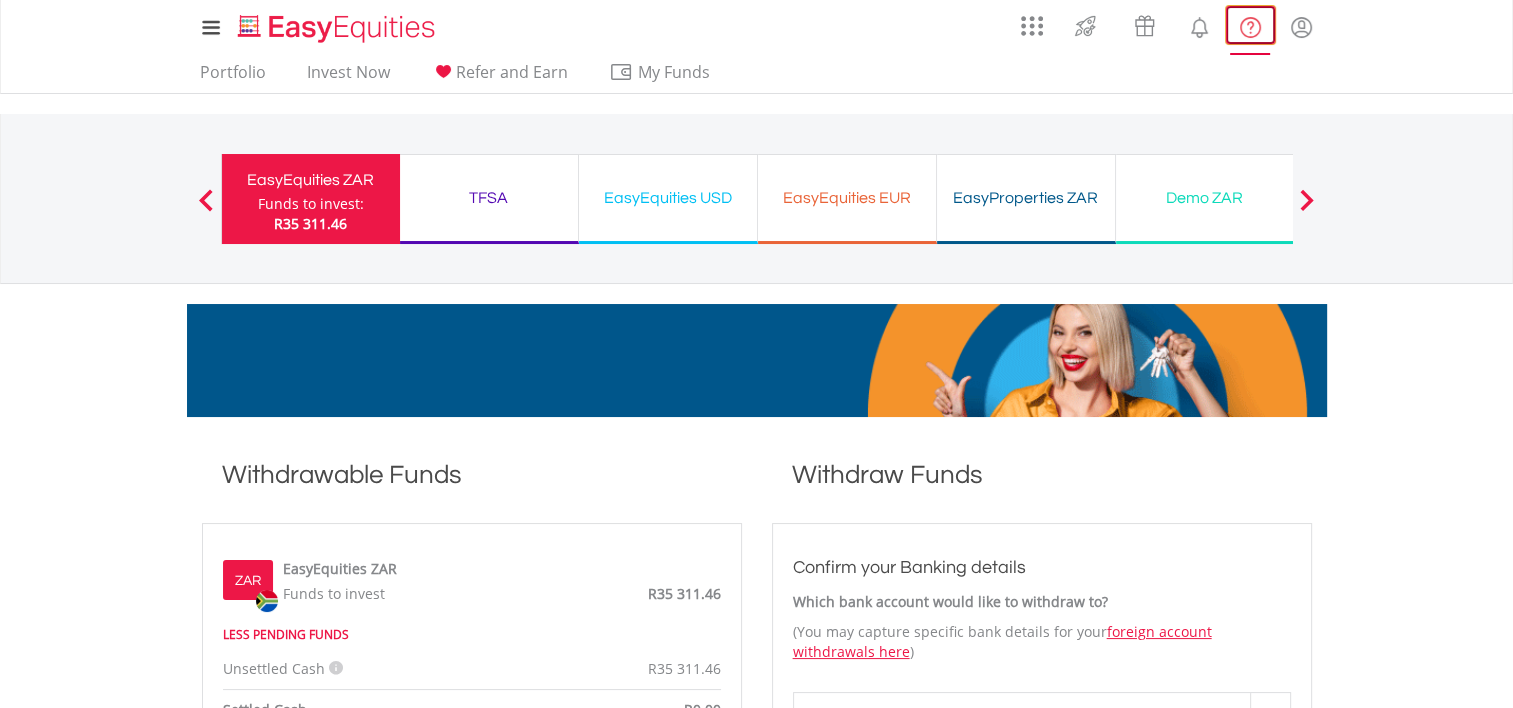 click at bounding box center (1250, 27) 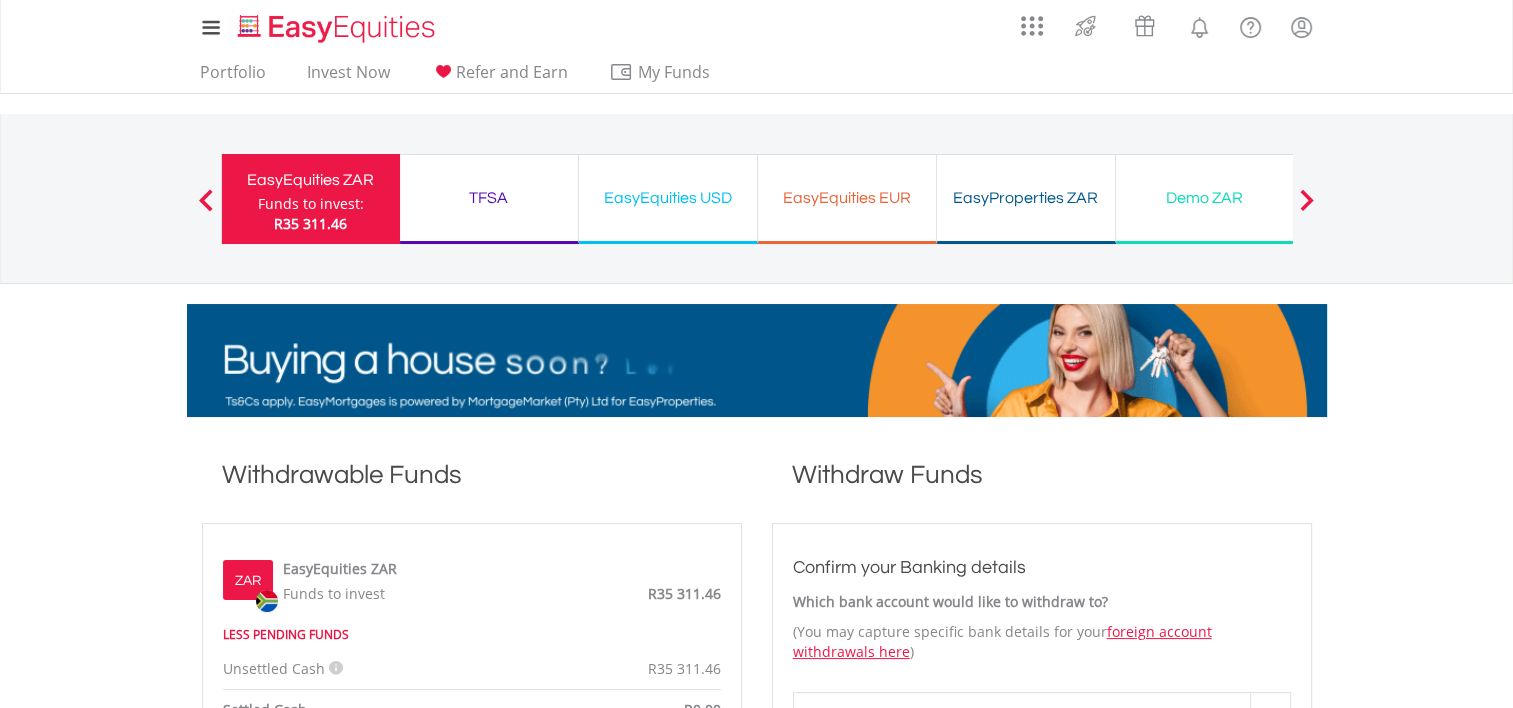click on "EasyEquities ZAR" at bounding box center (311, 180) 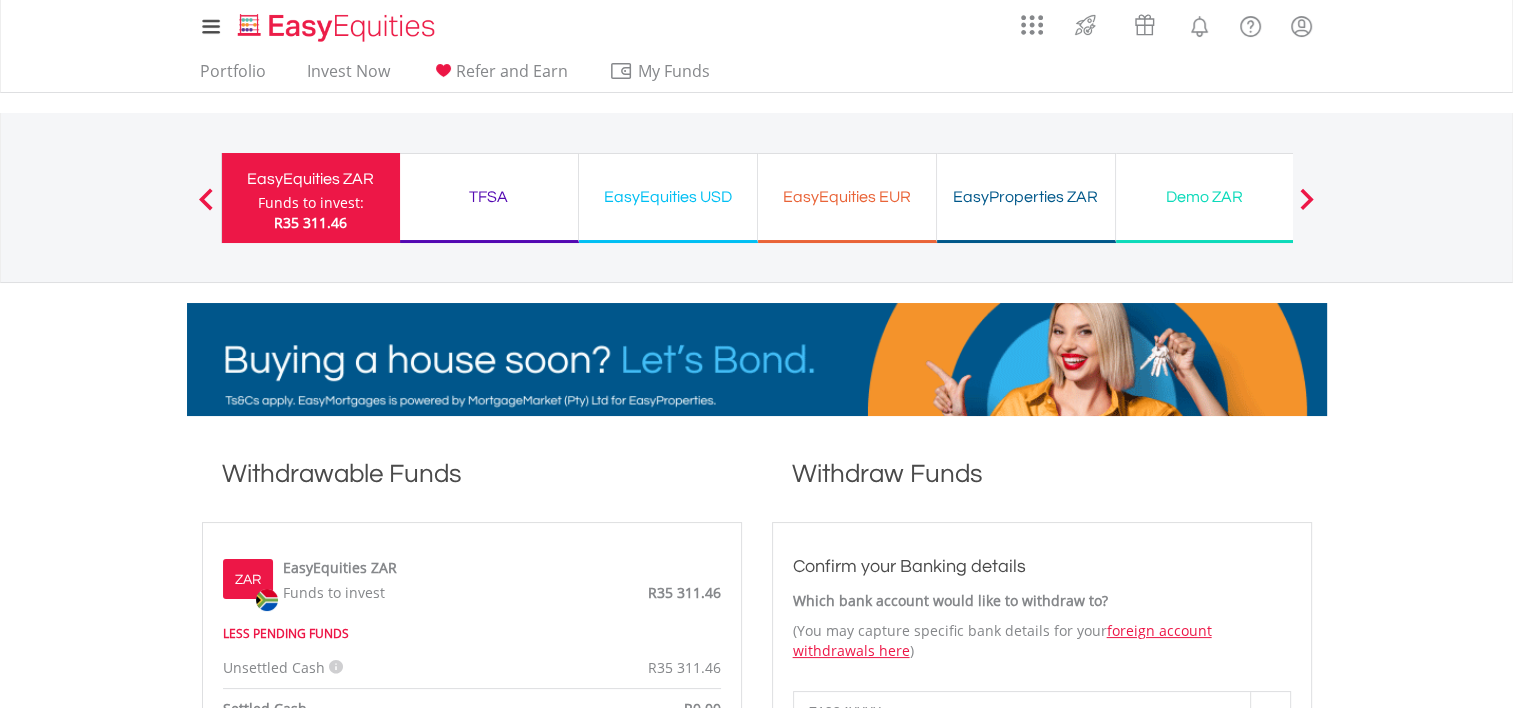 scroll, scrollTop: 0, scrollLeft: 0, axis: both 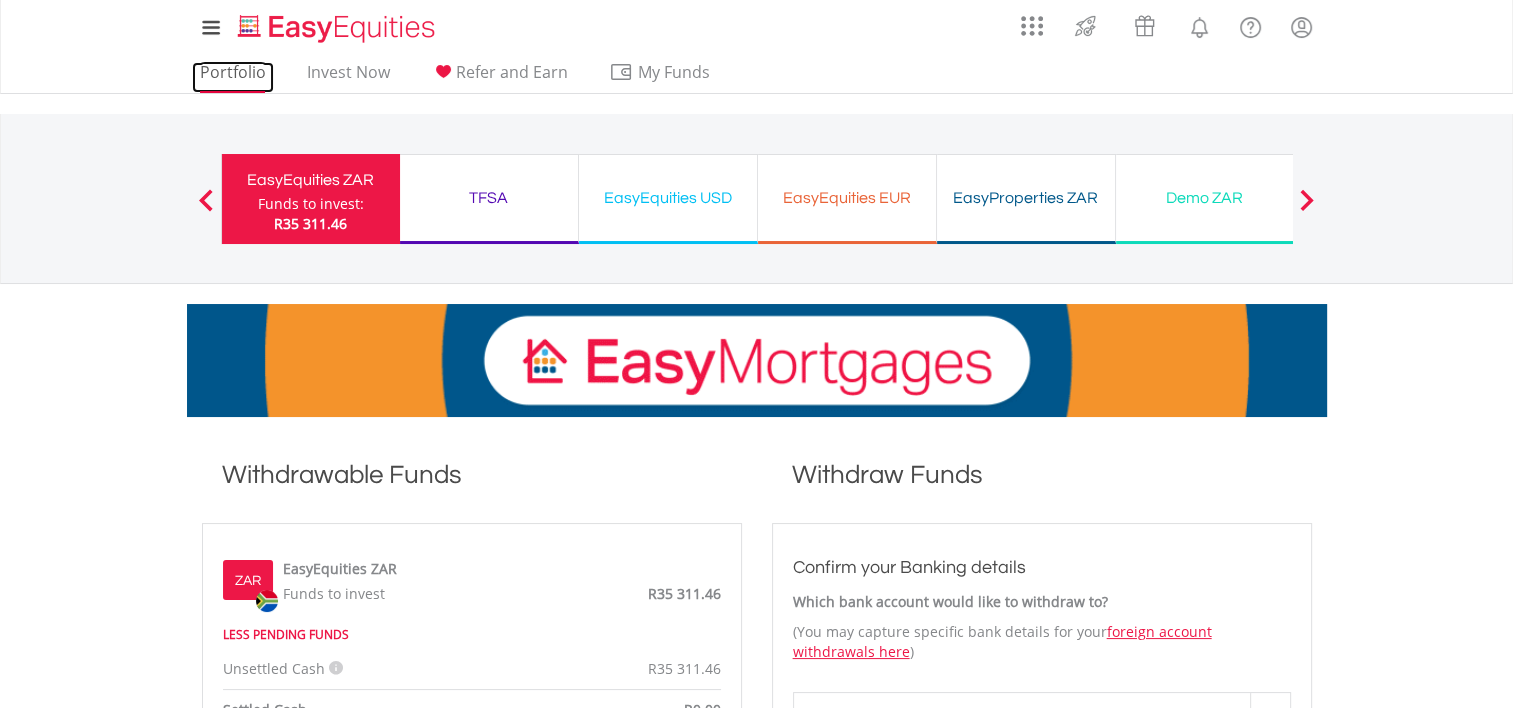 click on "Portfolio" at bounding box center (233, 77) 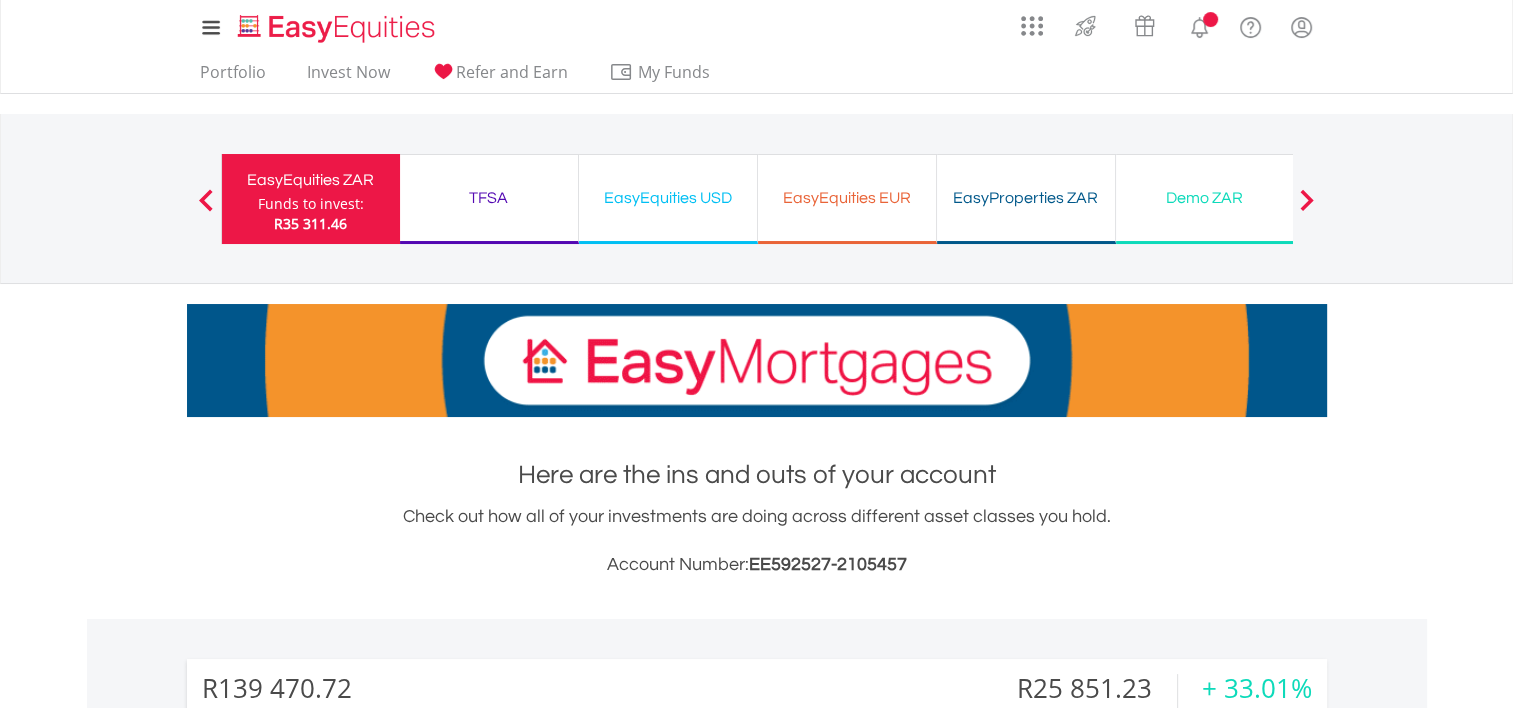 scroll, scrollTop: 180, scrollLeft: 0, axis: vertical 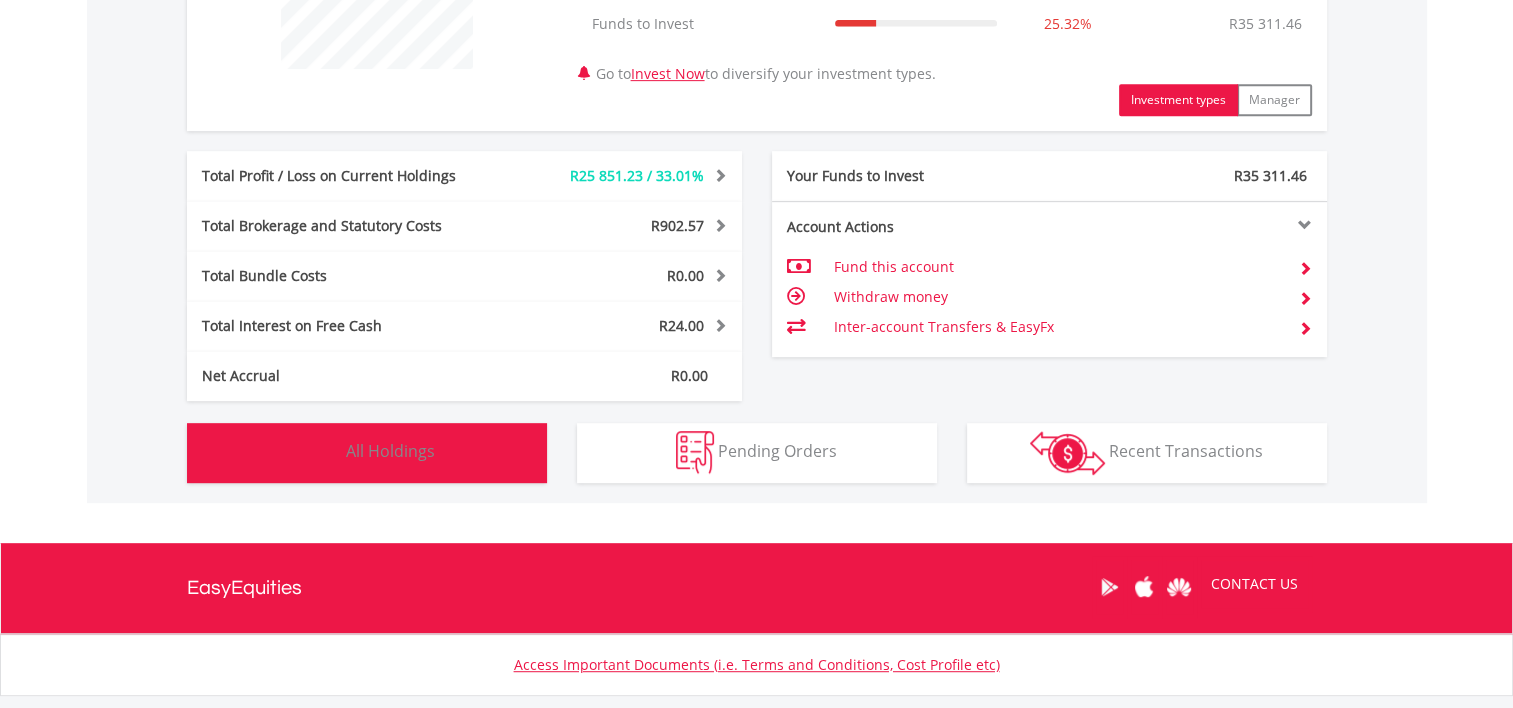 click on "All Holdings" at bounding box center [390, 451] 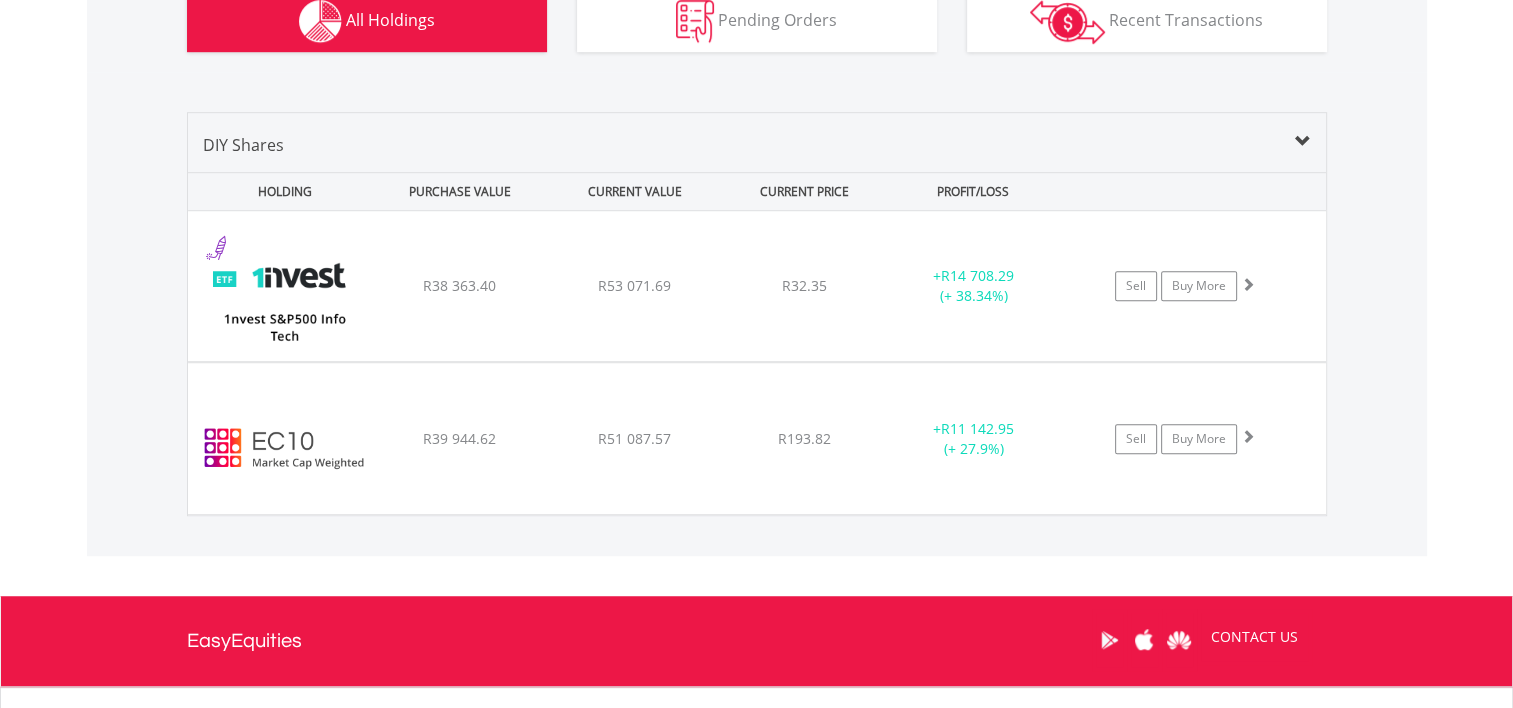 scroll, scrollTop: 1156, scrollLeft: 0, axis: vertical 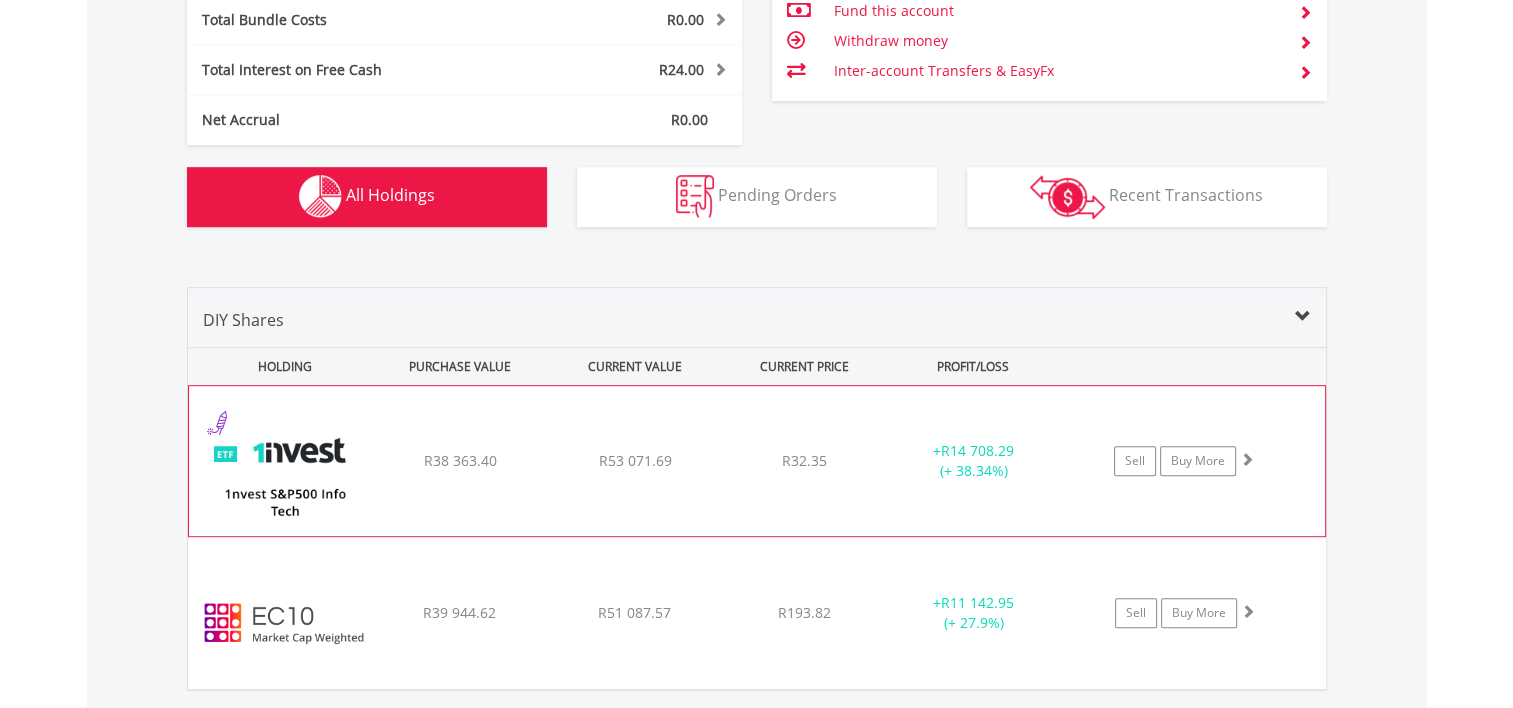 click on "R53 071.69" at bounding box center [635, 461] 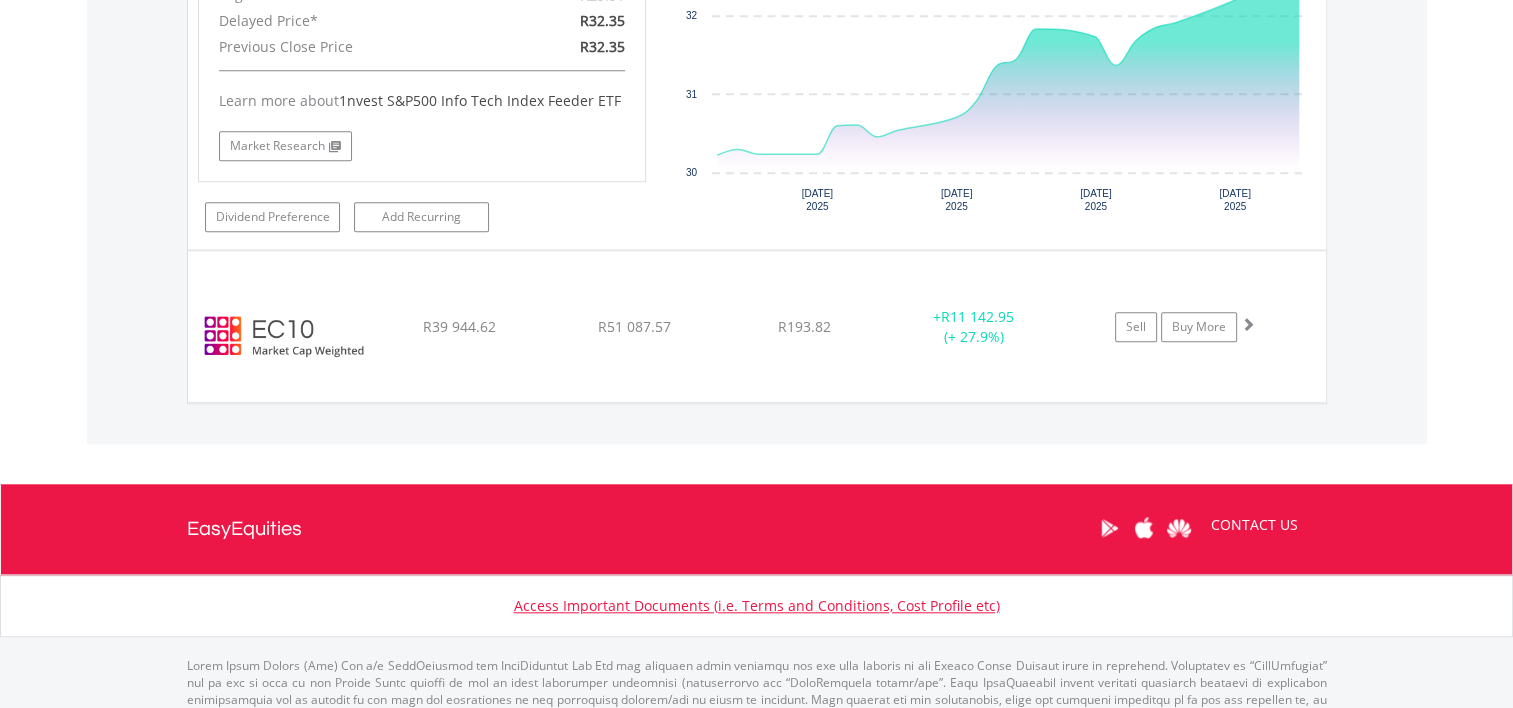 scroll, scrollTop: 1856, scrollLeft: 0, axis: vertical 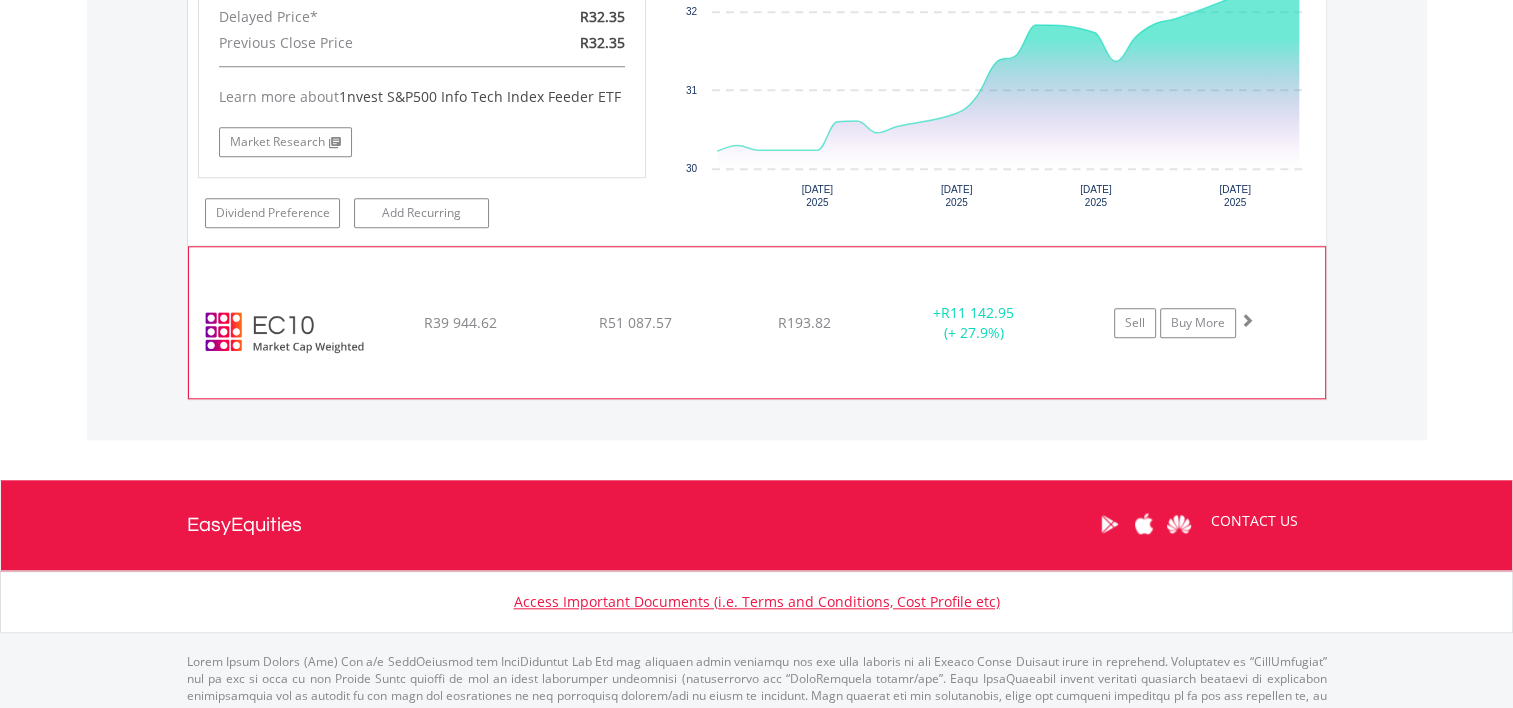 click on "﻿
EasyCrypto 10
R39 944.62
R51 087.57
R193.82
+  R11 142.95 (+ 27.9%)
Sell
Buy More" at bounding box center [757, -239] 